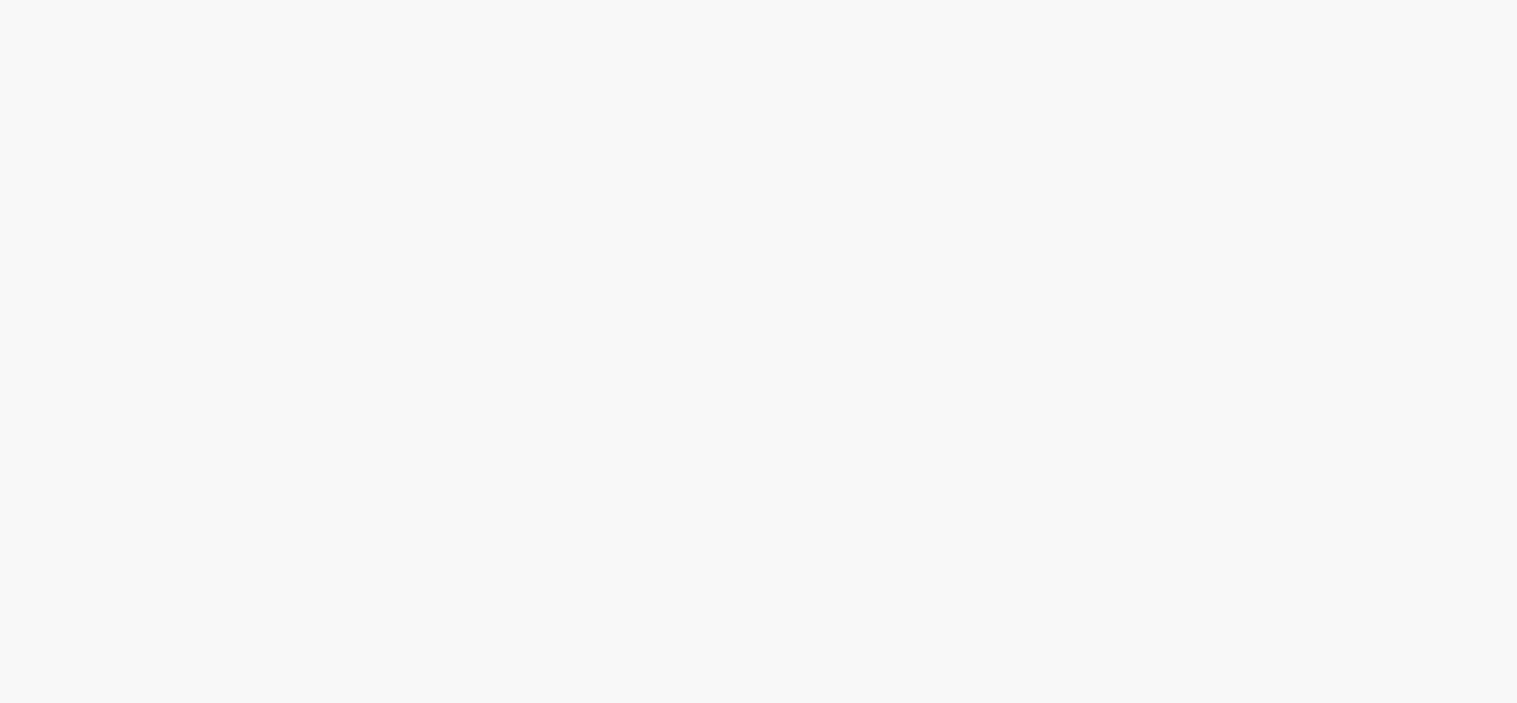 scroll, scrollTop: 0, scrollLeft: 0, axis: both 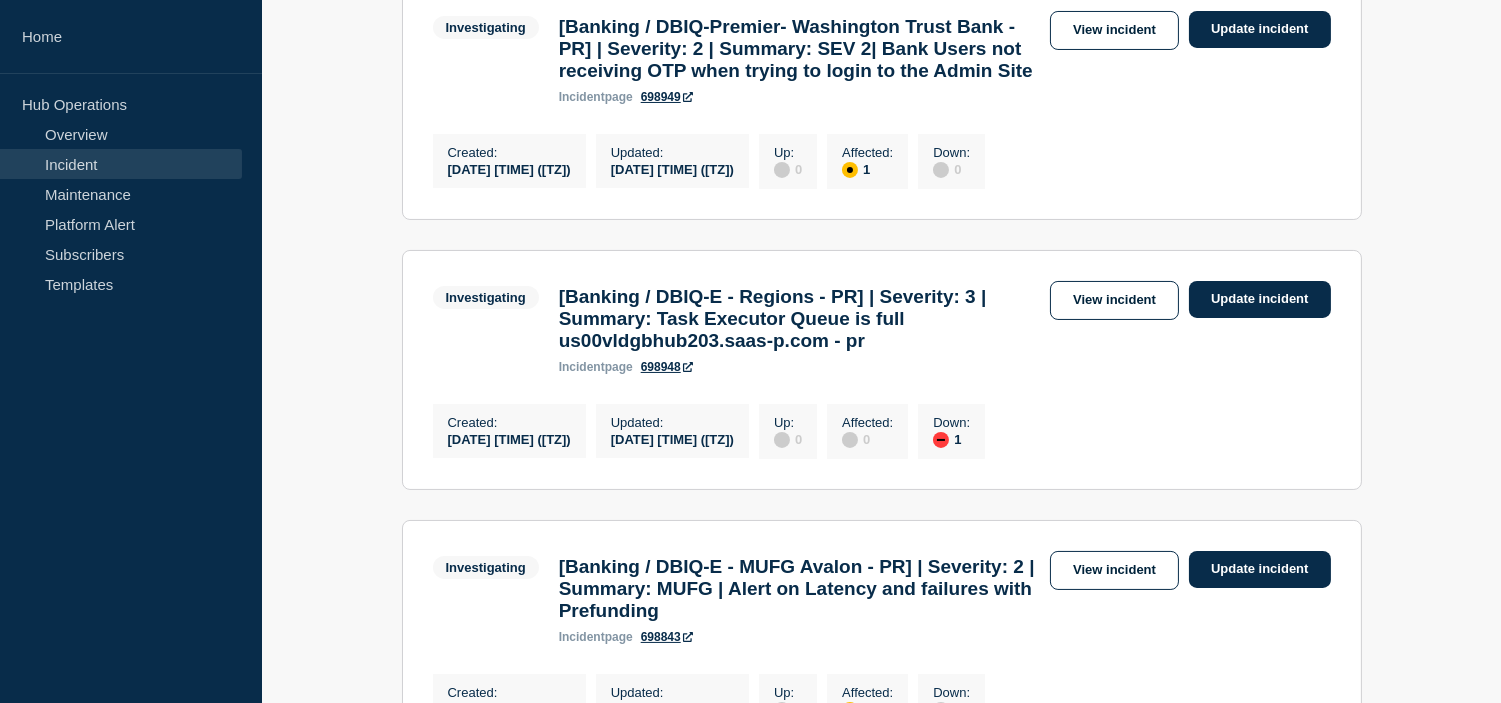 click on "All dates Filter Investigating 1 Affected [Banking / DBIQ-Premier- Washington Trust Bank - PR] | Severity: 2 | Summary: SEV 2| Bank Users not receiving OTP when trying to login to the Admin Site Created [DATE] [TIME] ([TZ]) Updated [DATE] [TIME] ([TZ]) Investigating [Banking / DBIQ-Premier- Washington Trust Bank - PR] | Severity: 2 | Summary: SEV 2| Bank Users not receiving OTP when trying to login to the Admin Site incident page 698949 View incident Update incident Created : [DATE] [TIME] ([TZ]) Updated : [DATE] [TIME] ([TZ]) Up : 0 Affected : 1 Down : 0 Investigating 1 Down [Banking / DBIQ-E - Regions - PR] | Severity: 3 | Summary: Task Executor Queue is full us00vldgbhub203.saas-p.com - pr Created [DATE] [TIME] ([TZ]) Updated [DATE] [TIME] ([TZ]) Investigating [Banking / DBIQ-E - Regions - PR] | Severity: 3 | Summary: Task Executor Queue is full us00vldgbhub203.saas-p.com - pr incident page 698948 View incident Update incident Created : [DATE] [TIME] ([TZ]) Updated : Up : 0 : :" 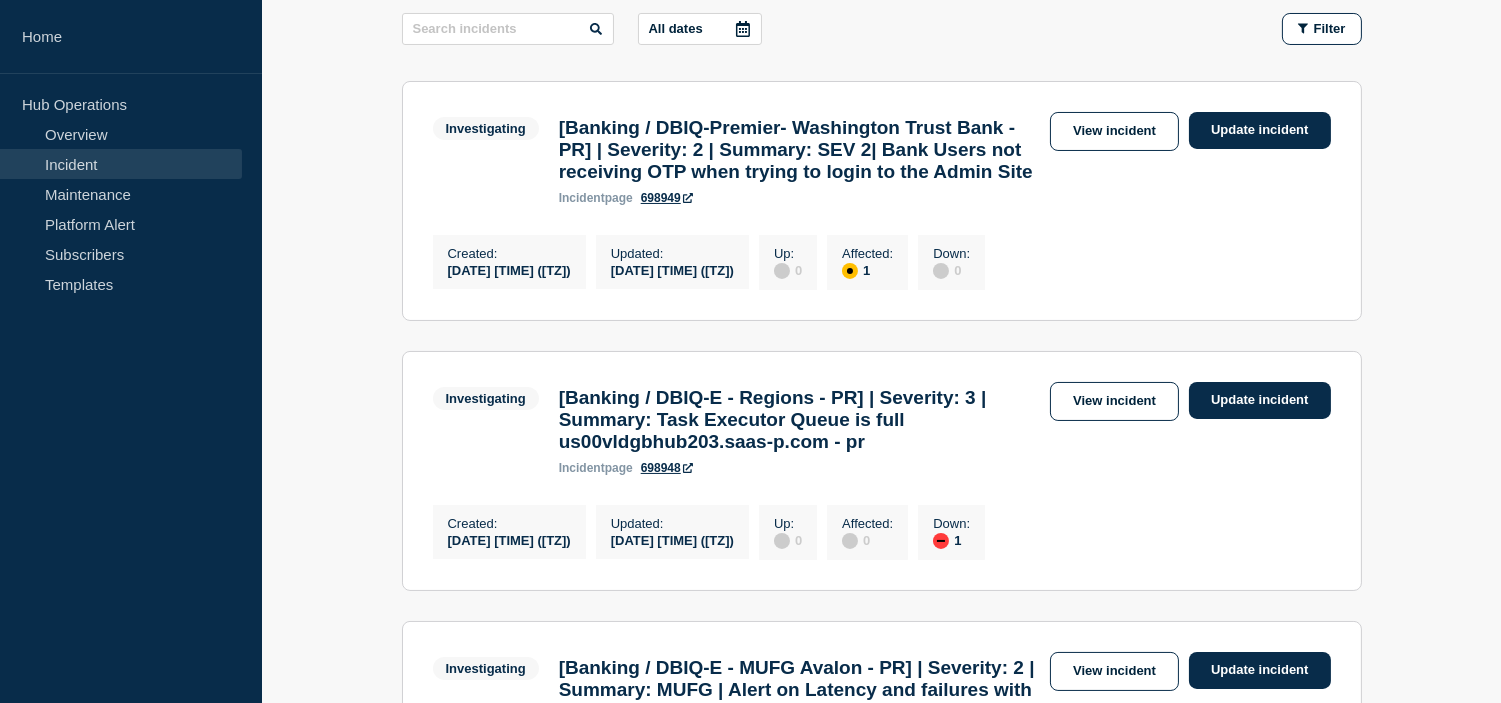 scroll, scrollTop: 444, scrollLeft: 0, axis: vertical 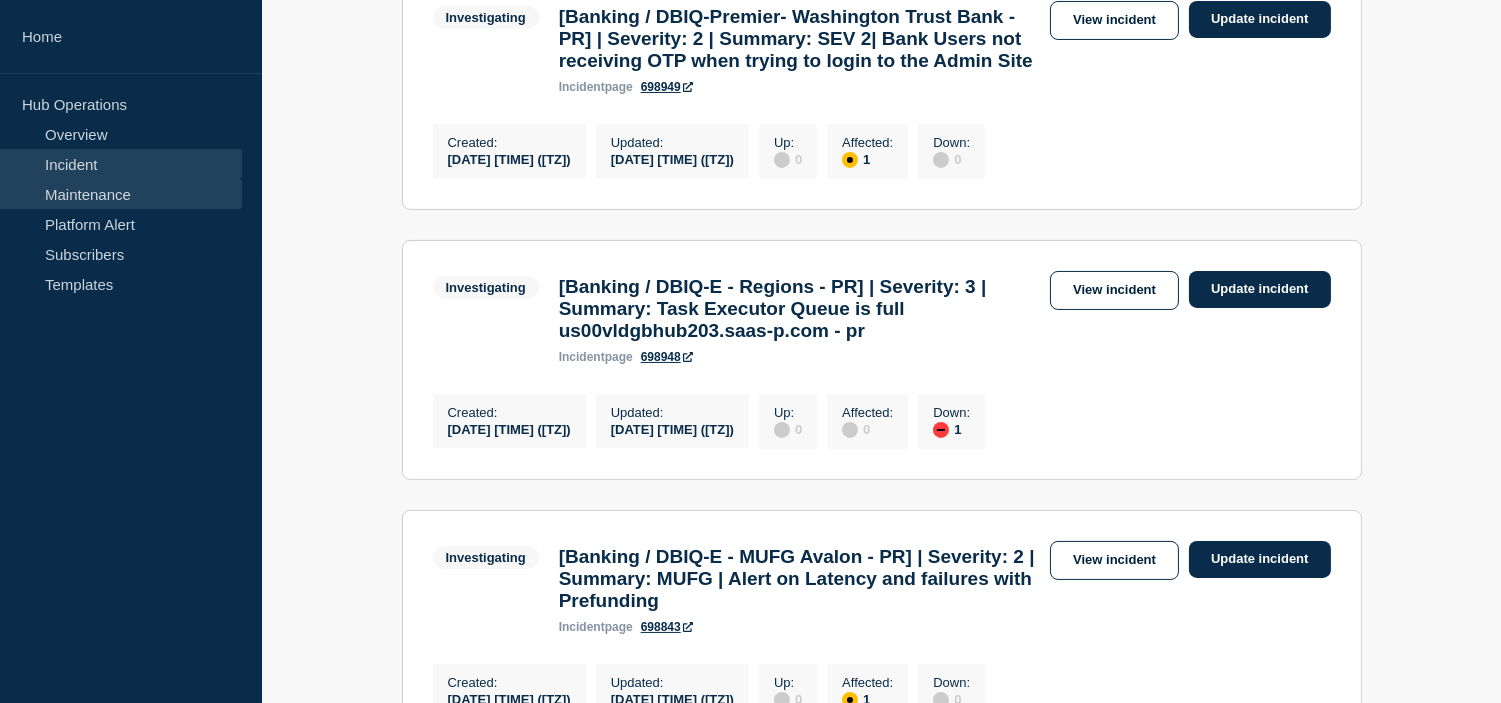 click on "Maintenance" at bounding box center (121, 194) 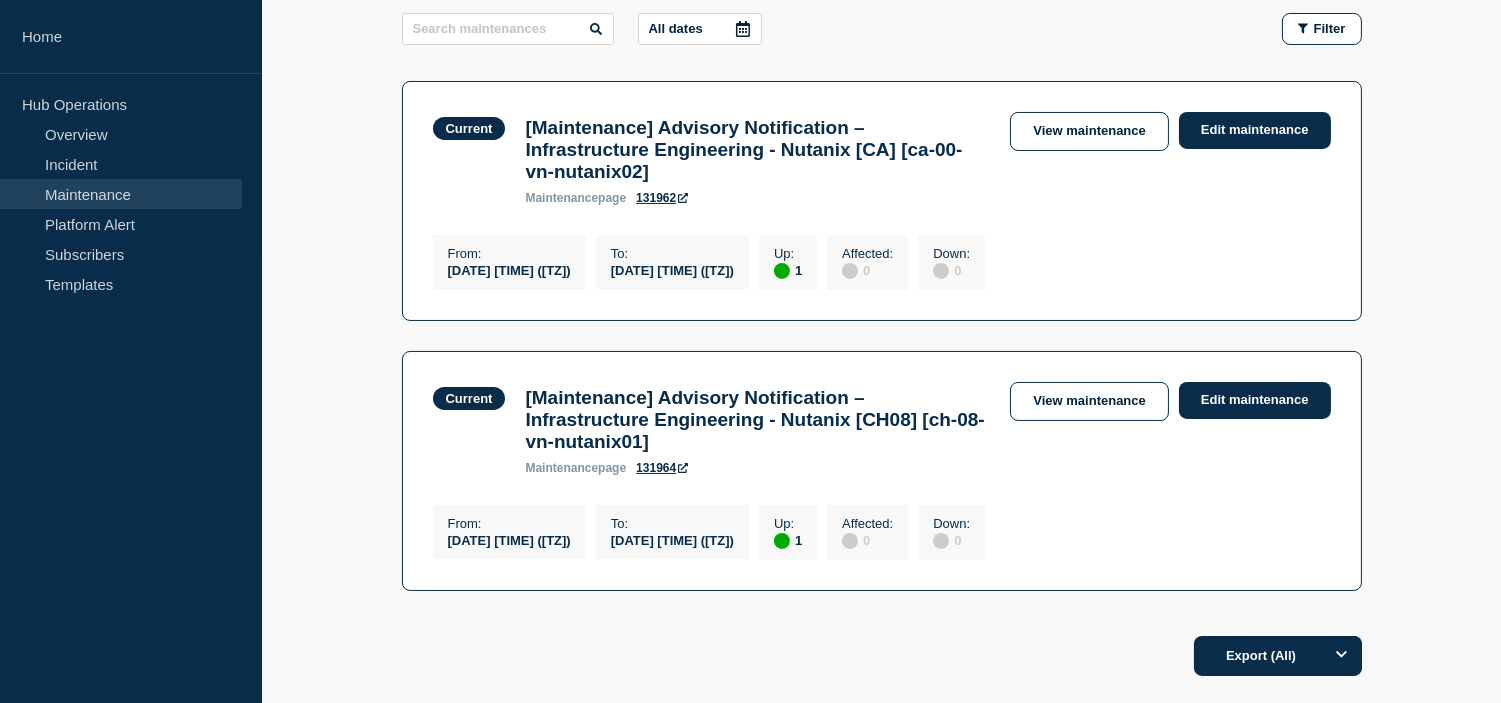 scroll, scrollTop: 222, scrollLeft: 0, axis: vertical 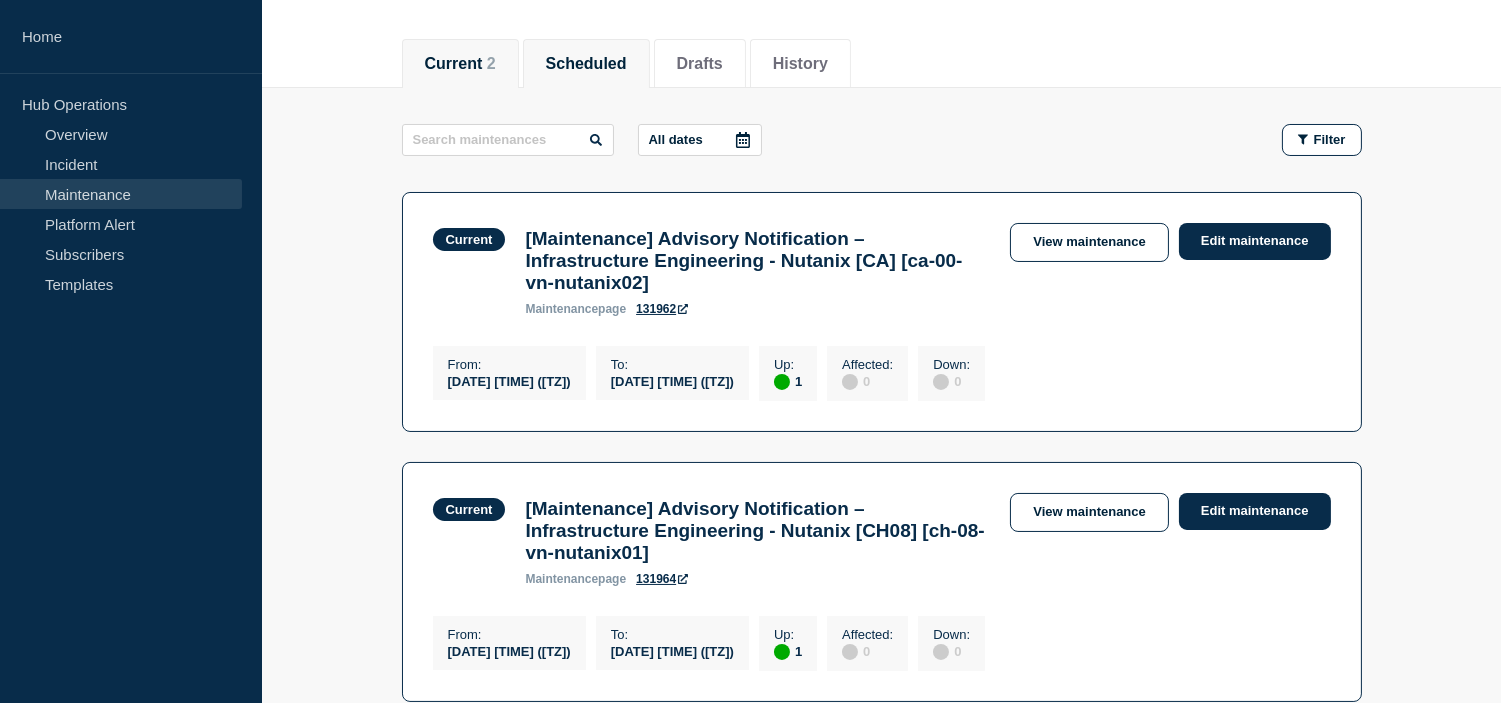 click on "Scheduled" at bounding box center [586, 64] 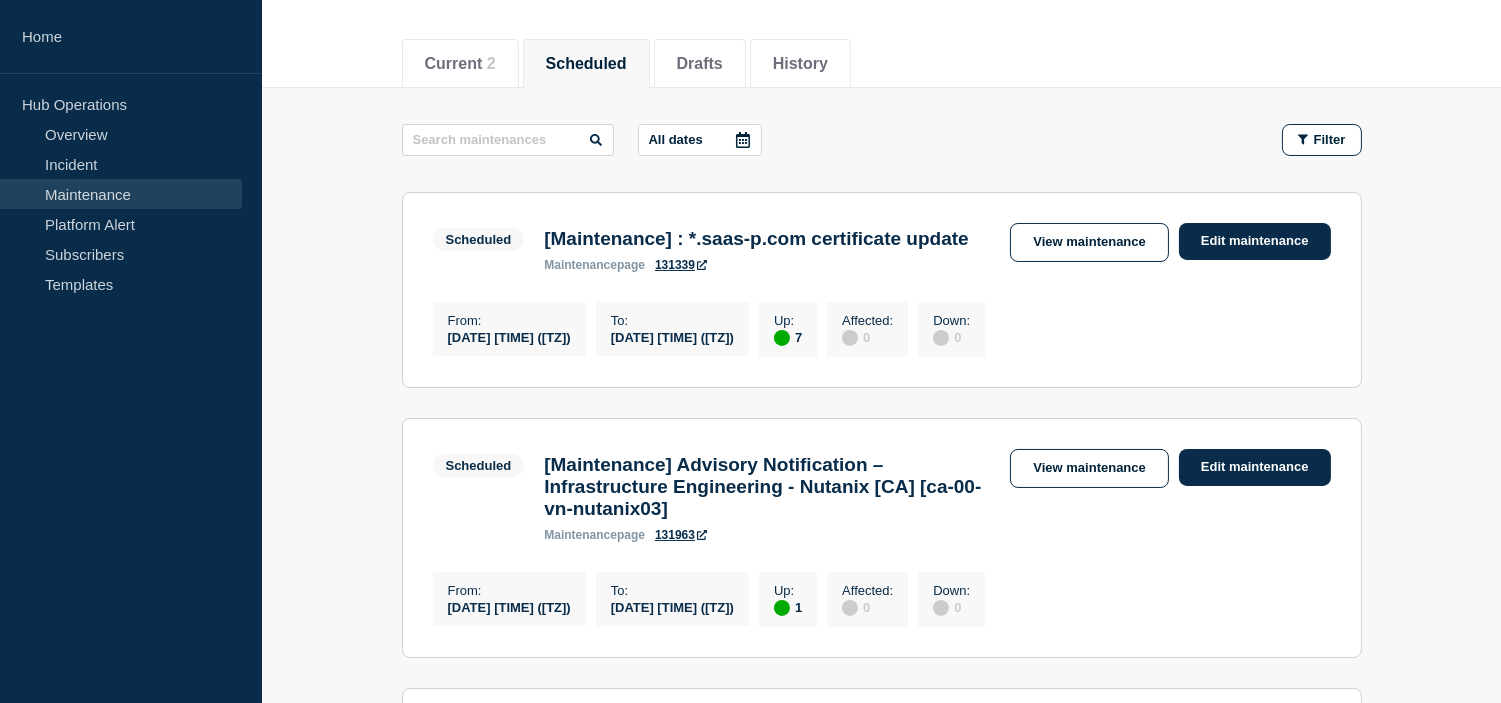 scroll, scrollTop: 444, scrollLeft: 0, axis: vertical 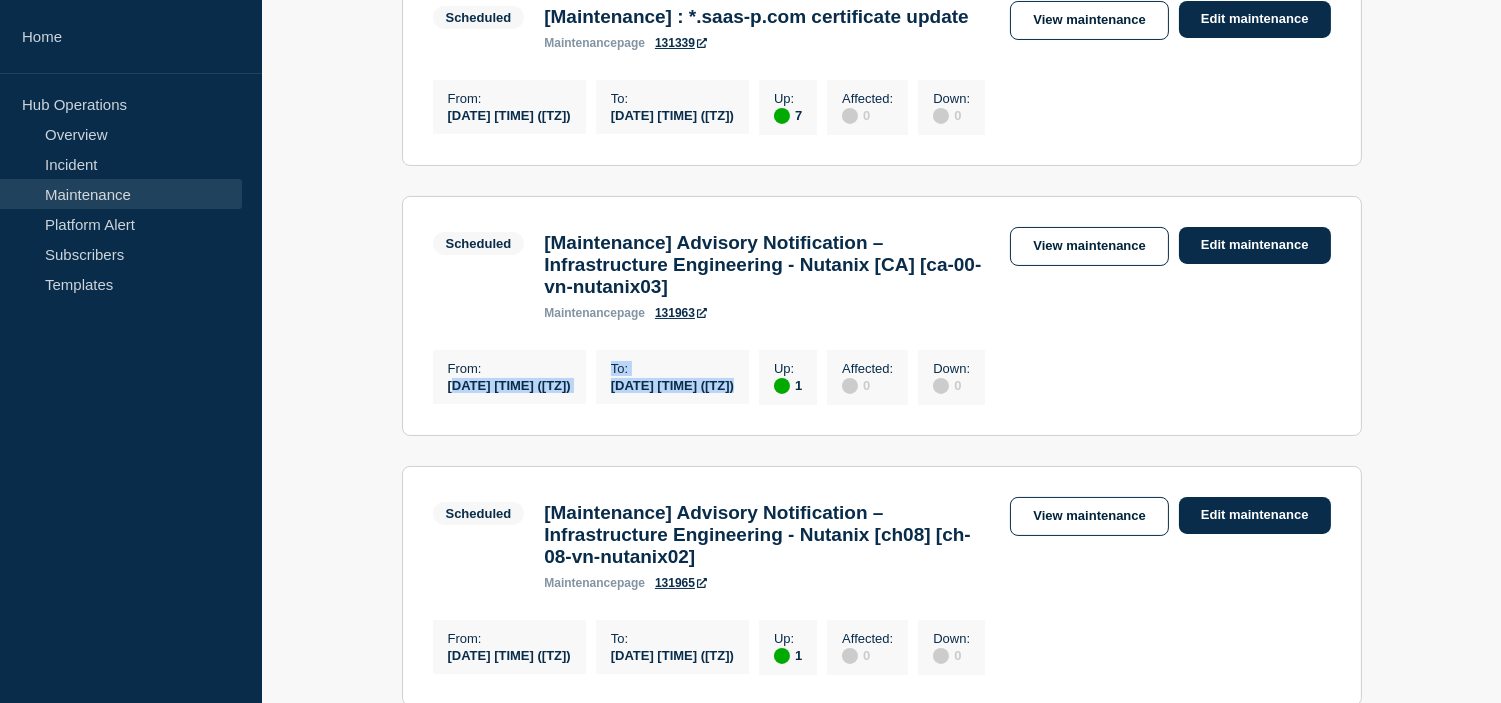 drag, startPoint x: 438, startPoint y: 430, endPoint x: 792, endPoint y: 430, distance: 354 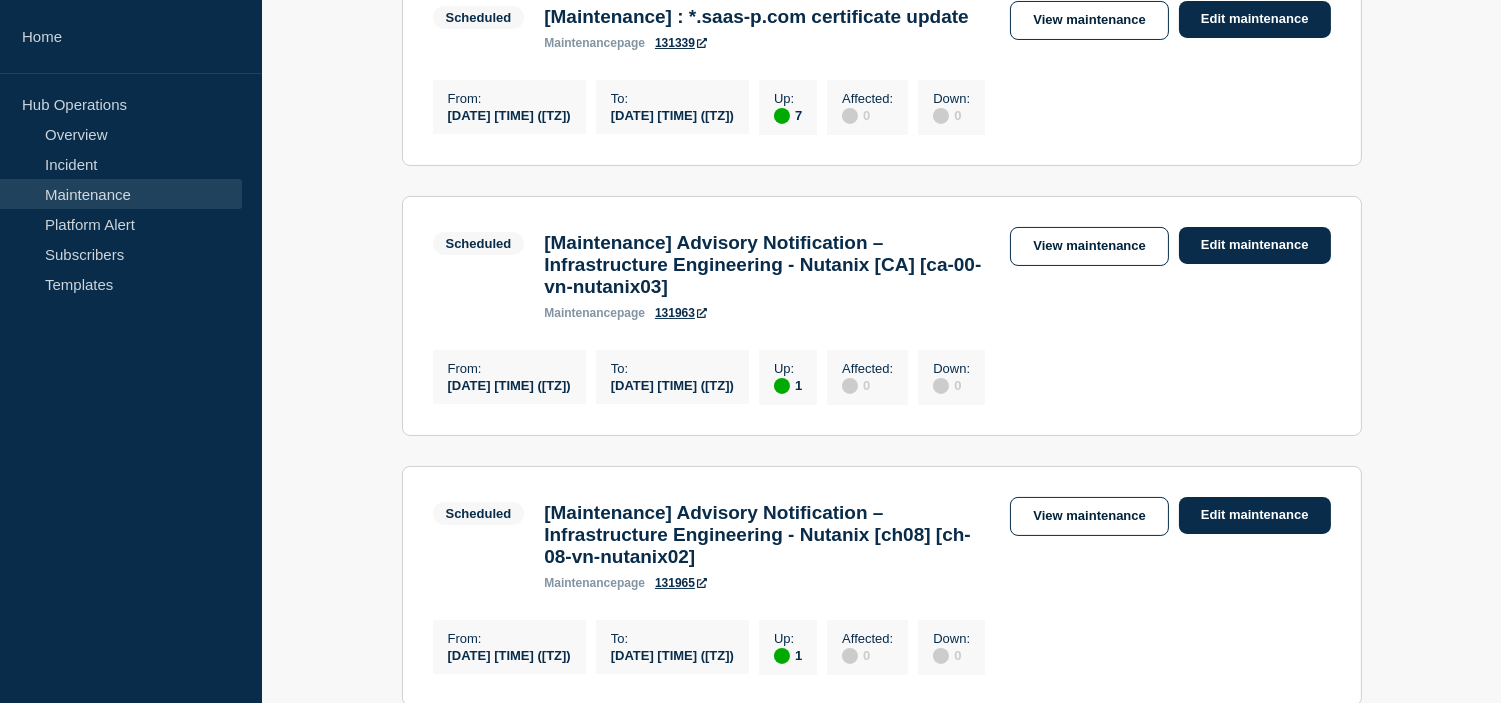 scroll, scrollTop: 555, scrollLeft: 0, axis: vertical 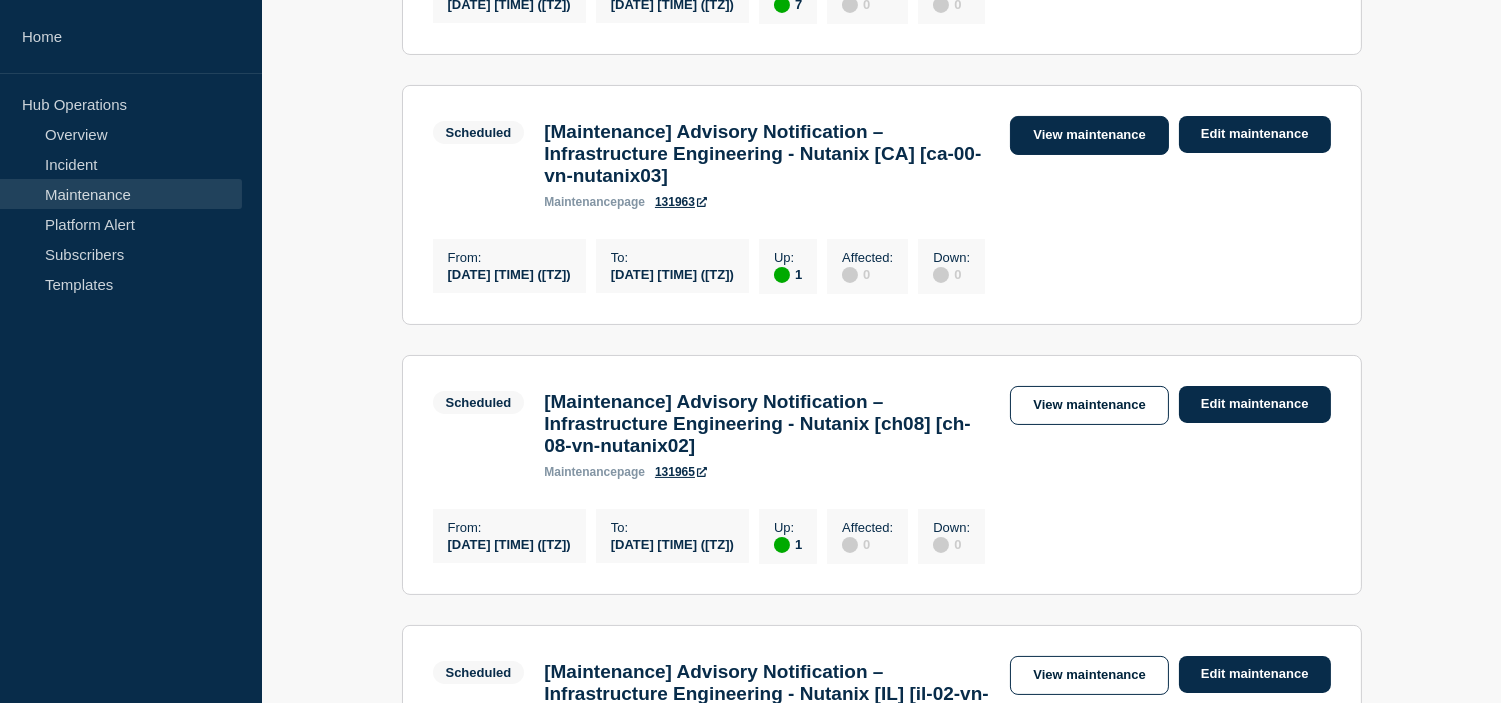 click on "View maintenance" at bounding box center (1089, 135) 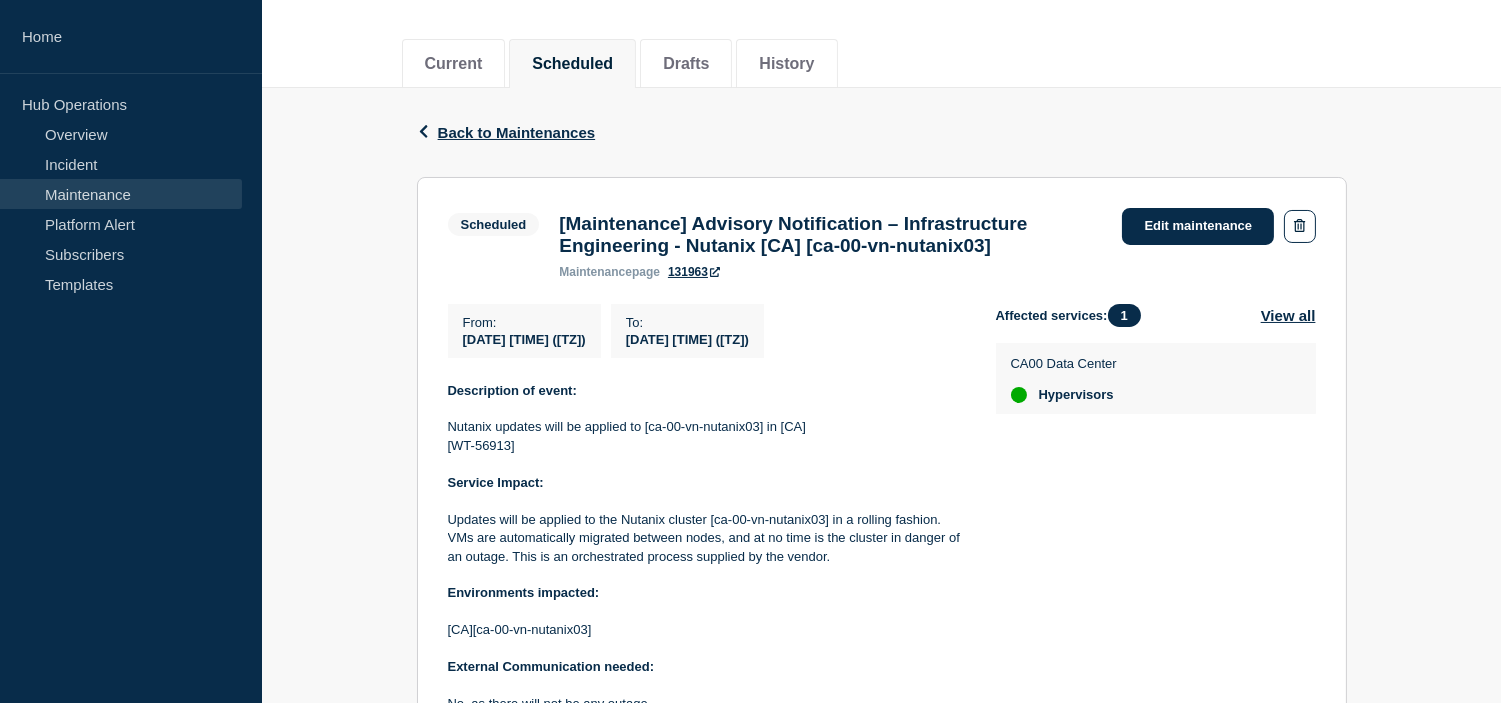 scroll, scrollTop: 333, scrollLeft: 0, axis: vertical 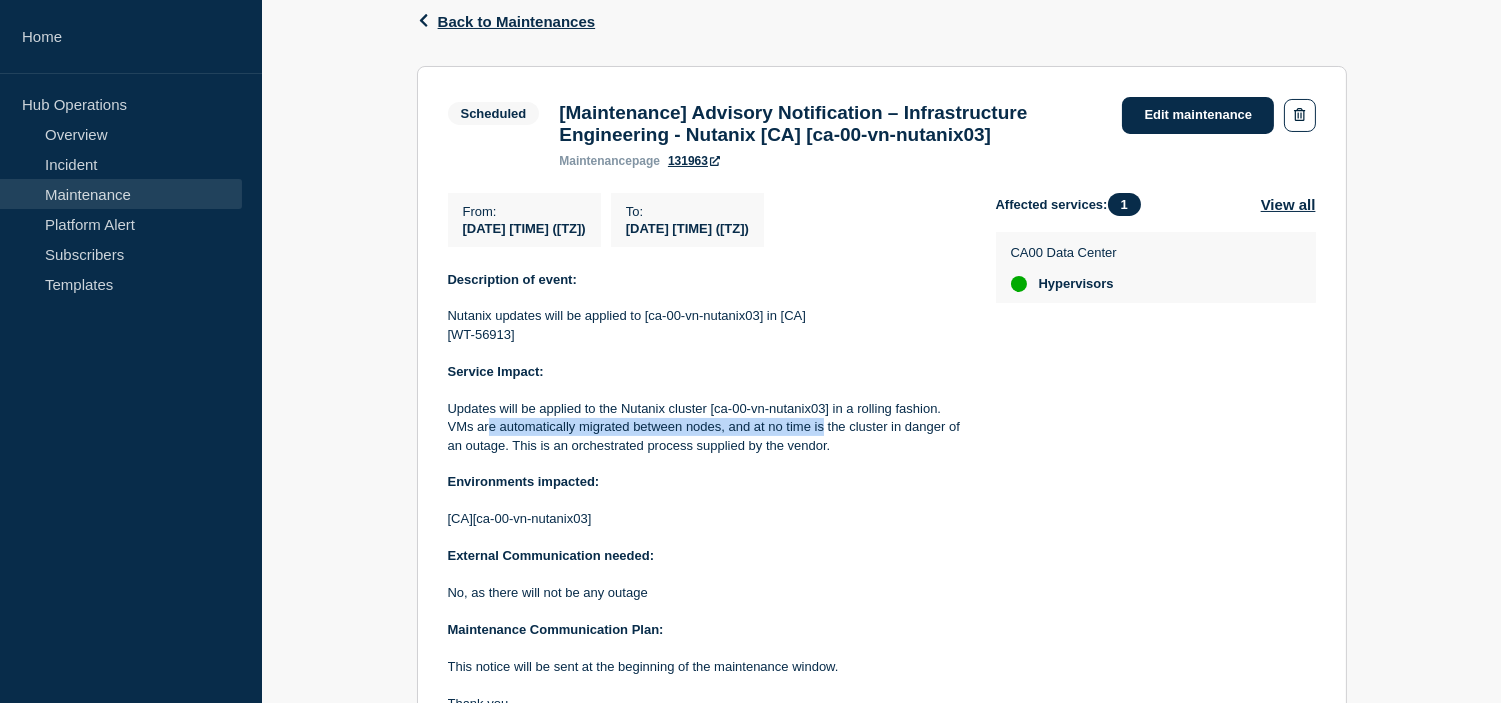 drag, startPoint x: 488, startPoint y: 437, endPoint x: 823, endPoint y: 441, distance: 335.02386 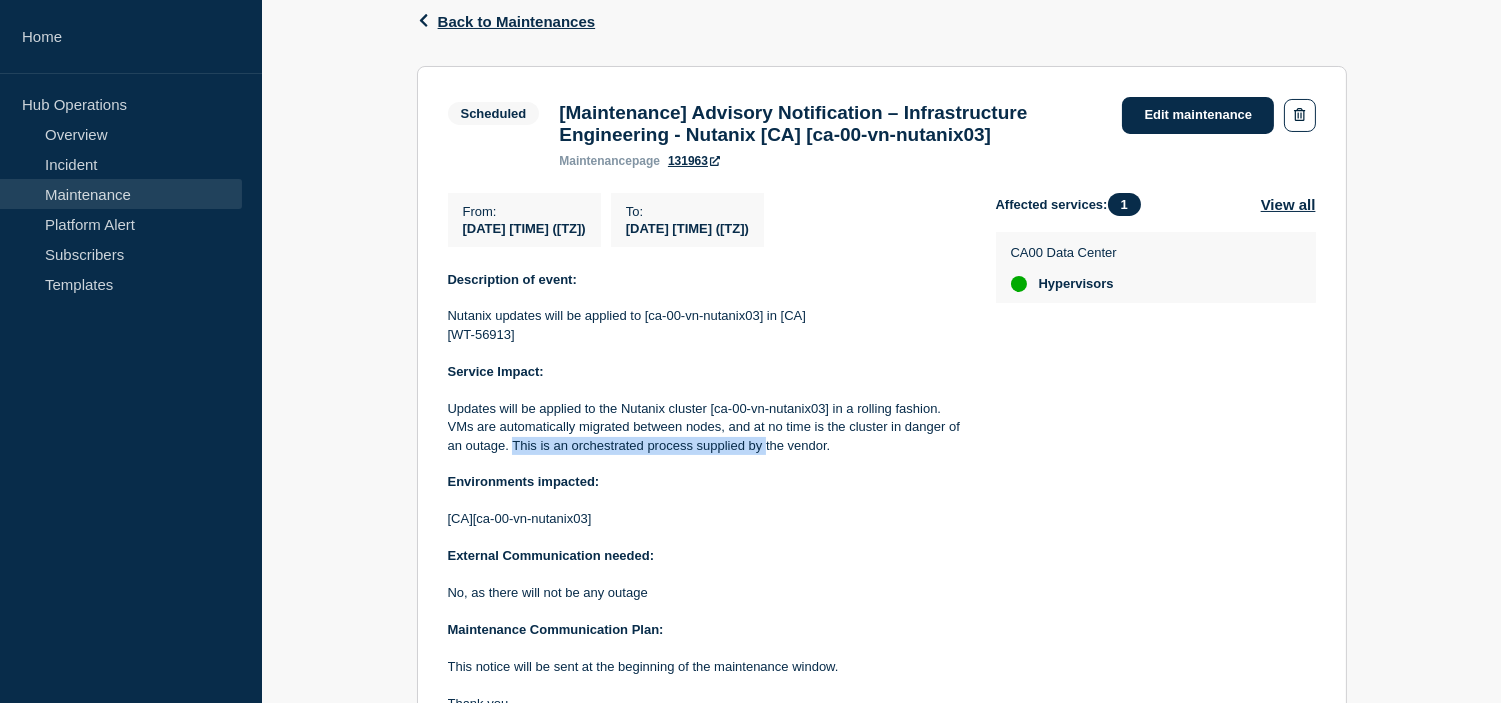 drag, startPoint x: 514, startPoint y: 457, endPoint x: 777, endPoint y: 455, distance: 263.0076 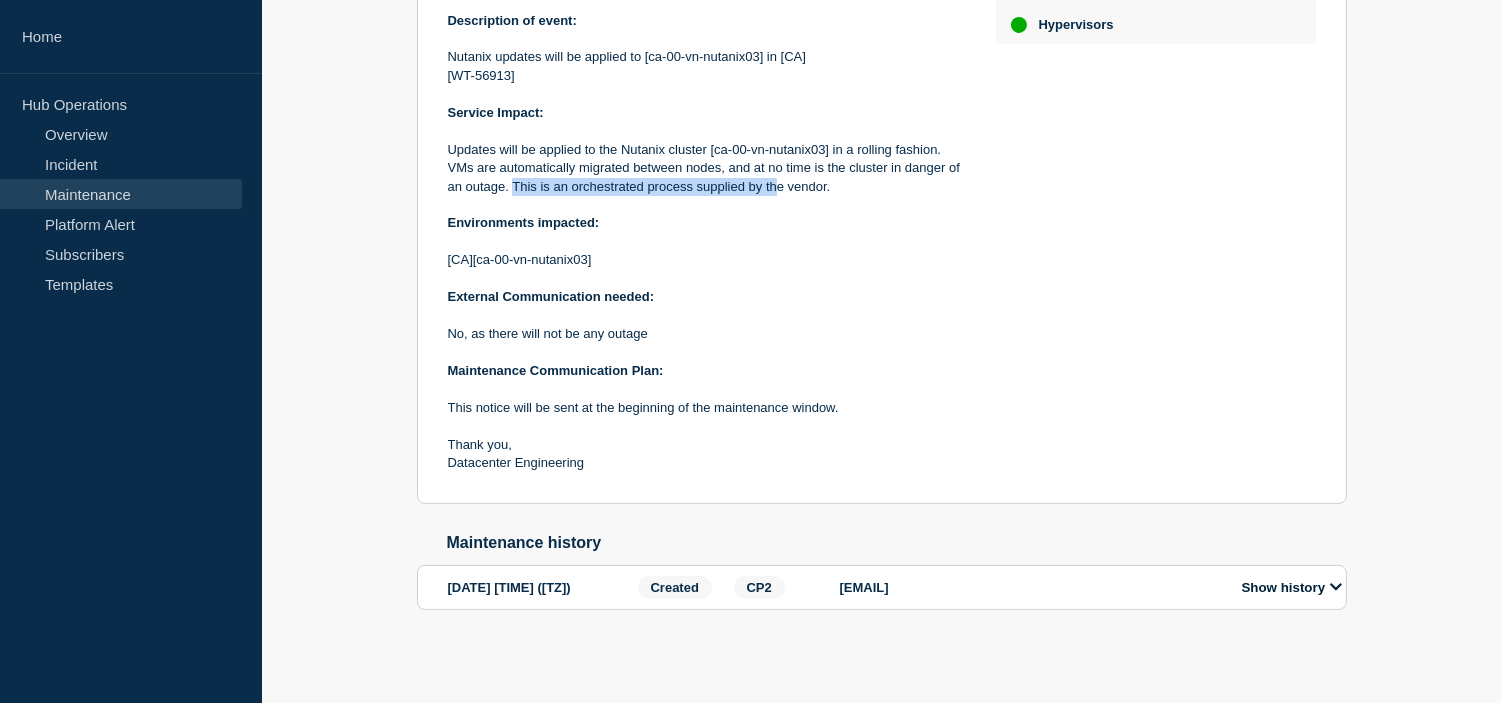 scroll, scrollTop: 0, scrollLeft: 0, axis: both 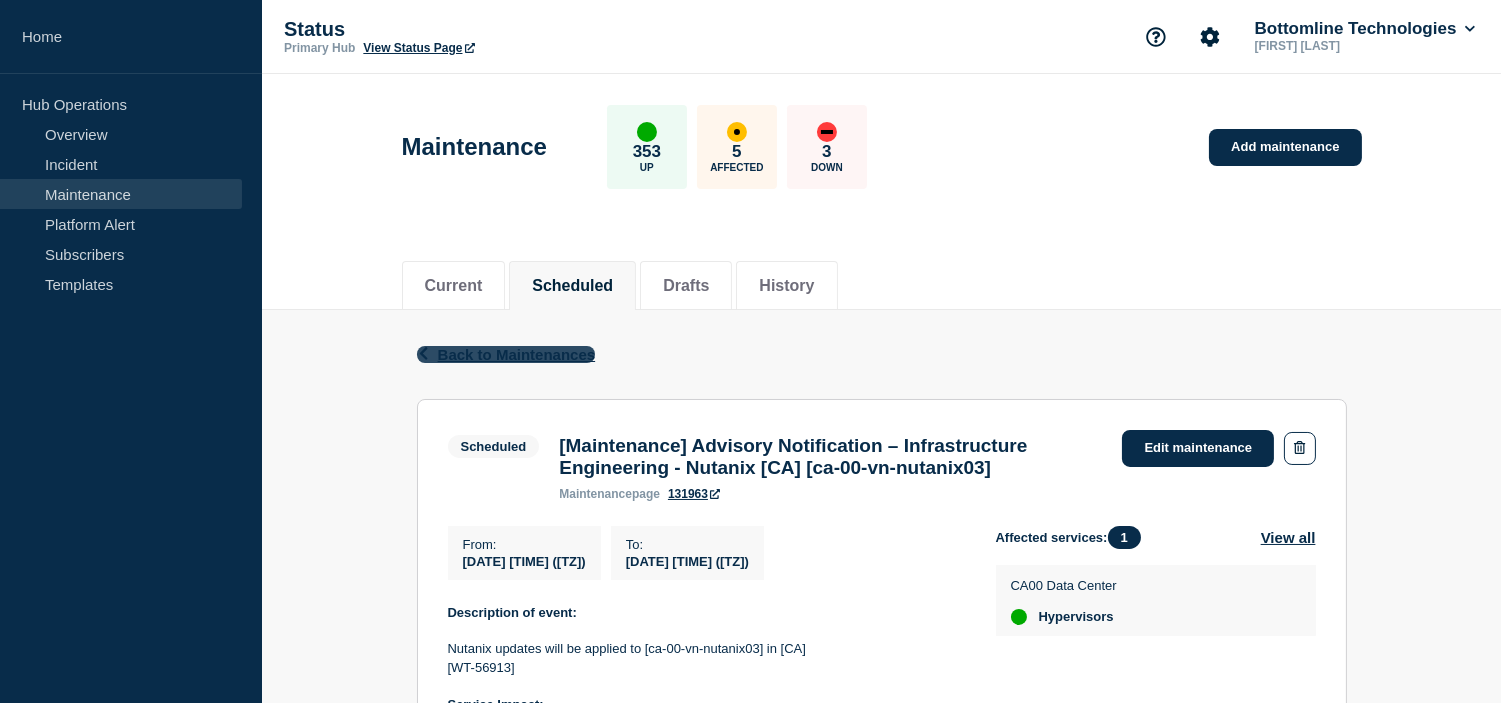 click on "Back to Maintenances" 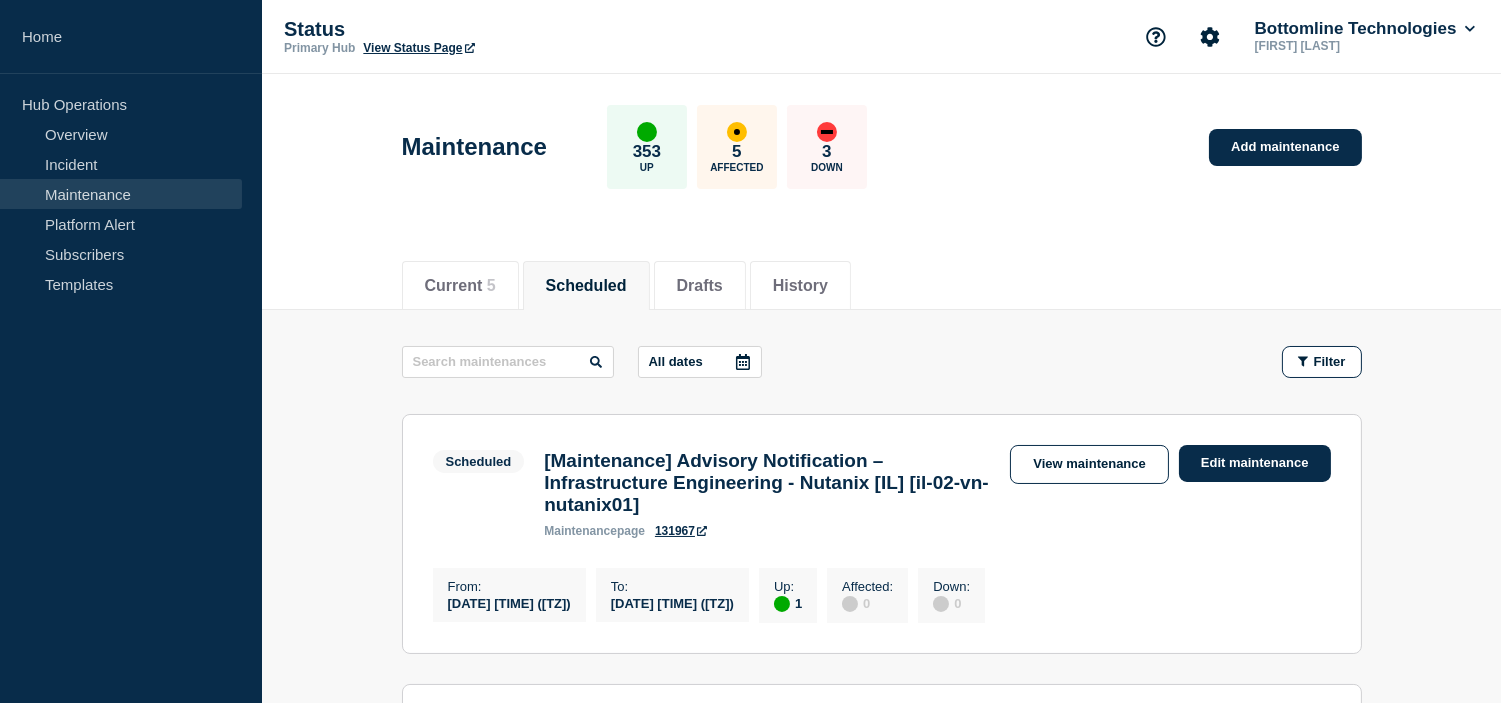 click on "Scheduled" at bounding box center (586, 286) 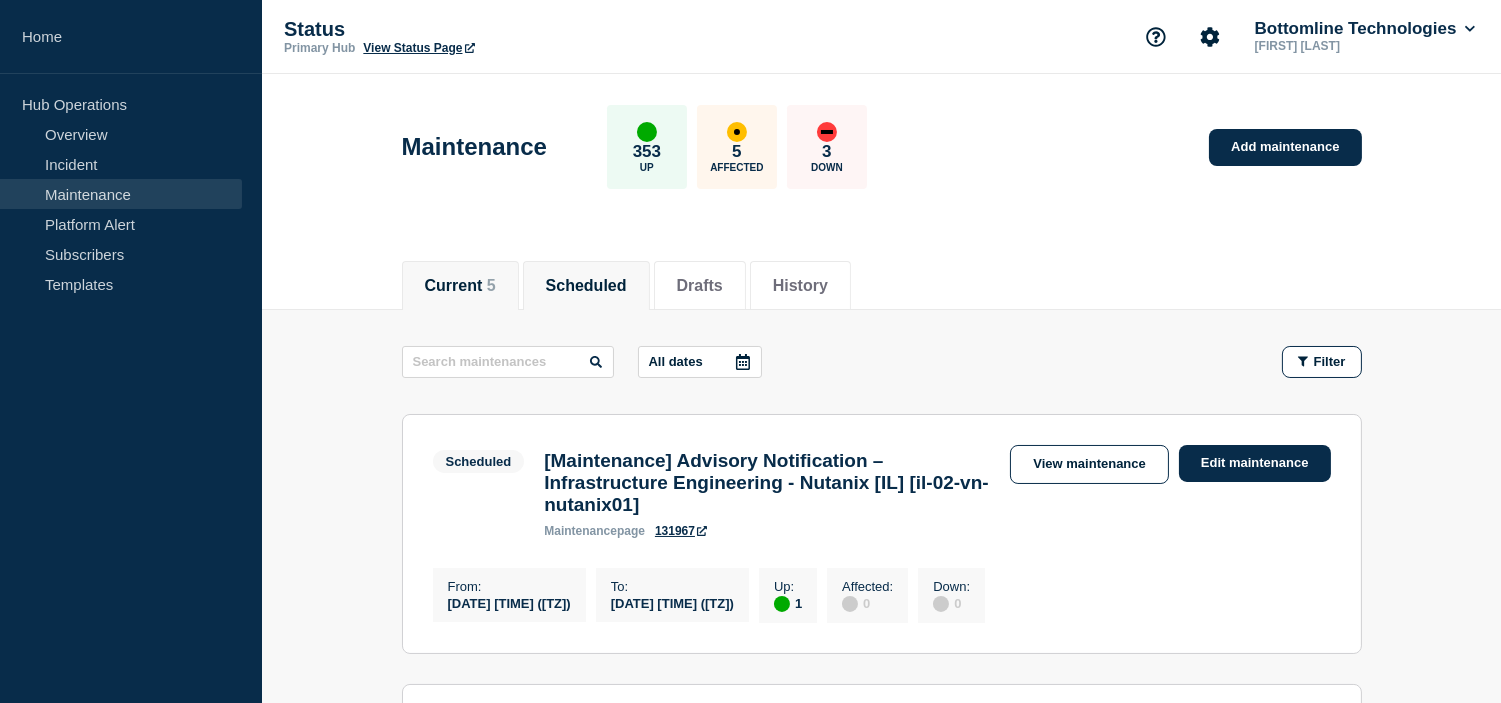 click on "Current 5" at bounding box center (460, 286) 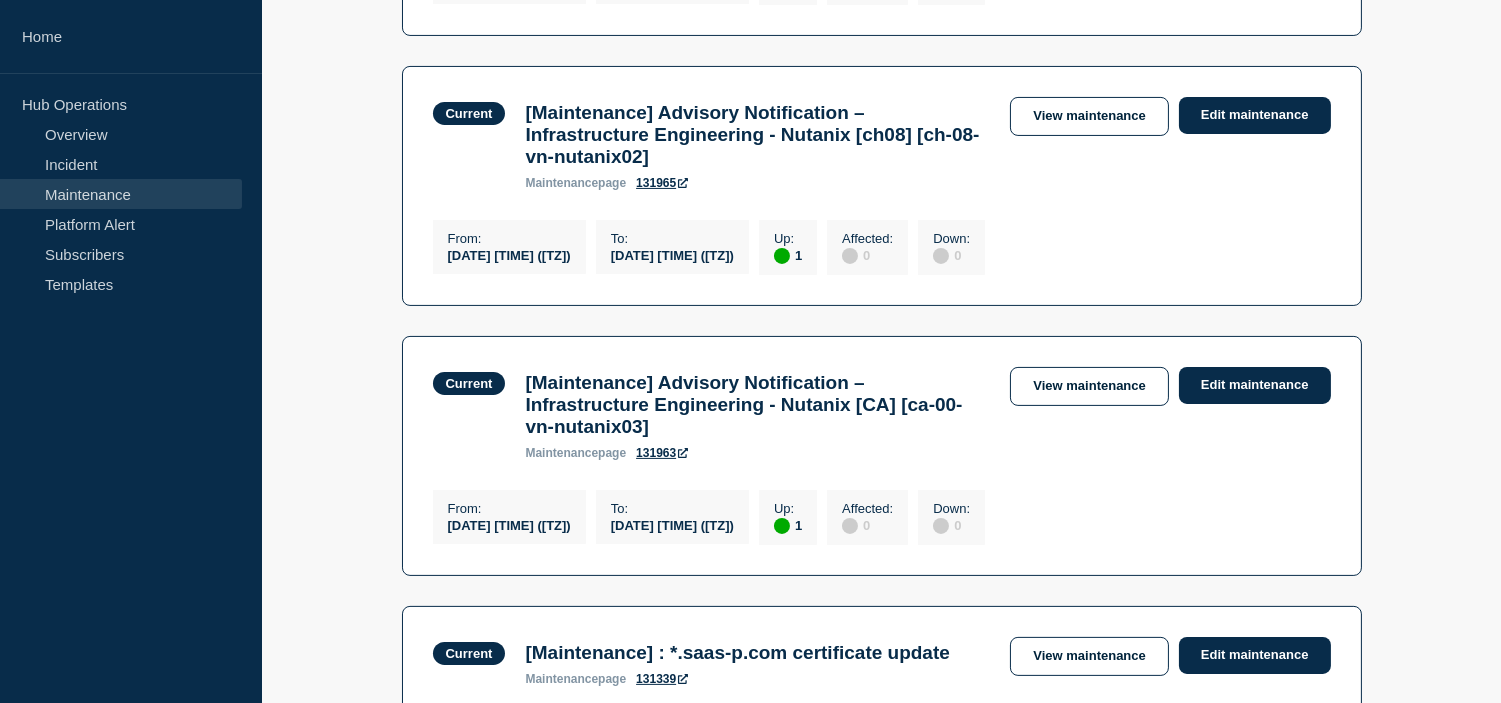 scroll, scrollTop: 1000, scrollLeft: 0, axis: vertical 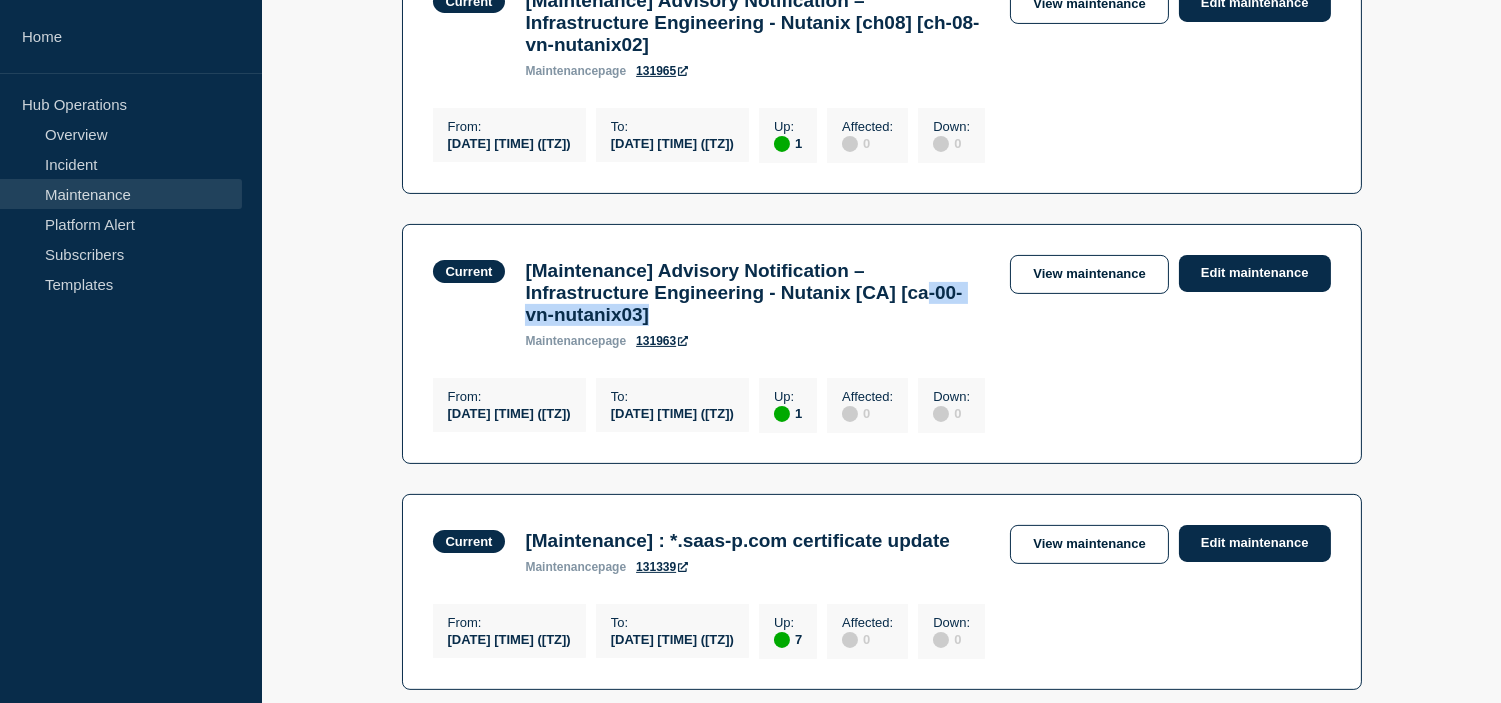 drag, startPoint x: 556, startPoint y: 375, endPoint x: 747, endPoint y: 375, distance: 191 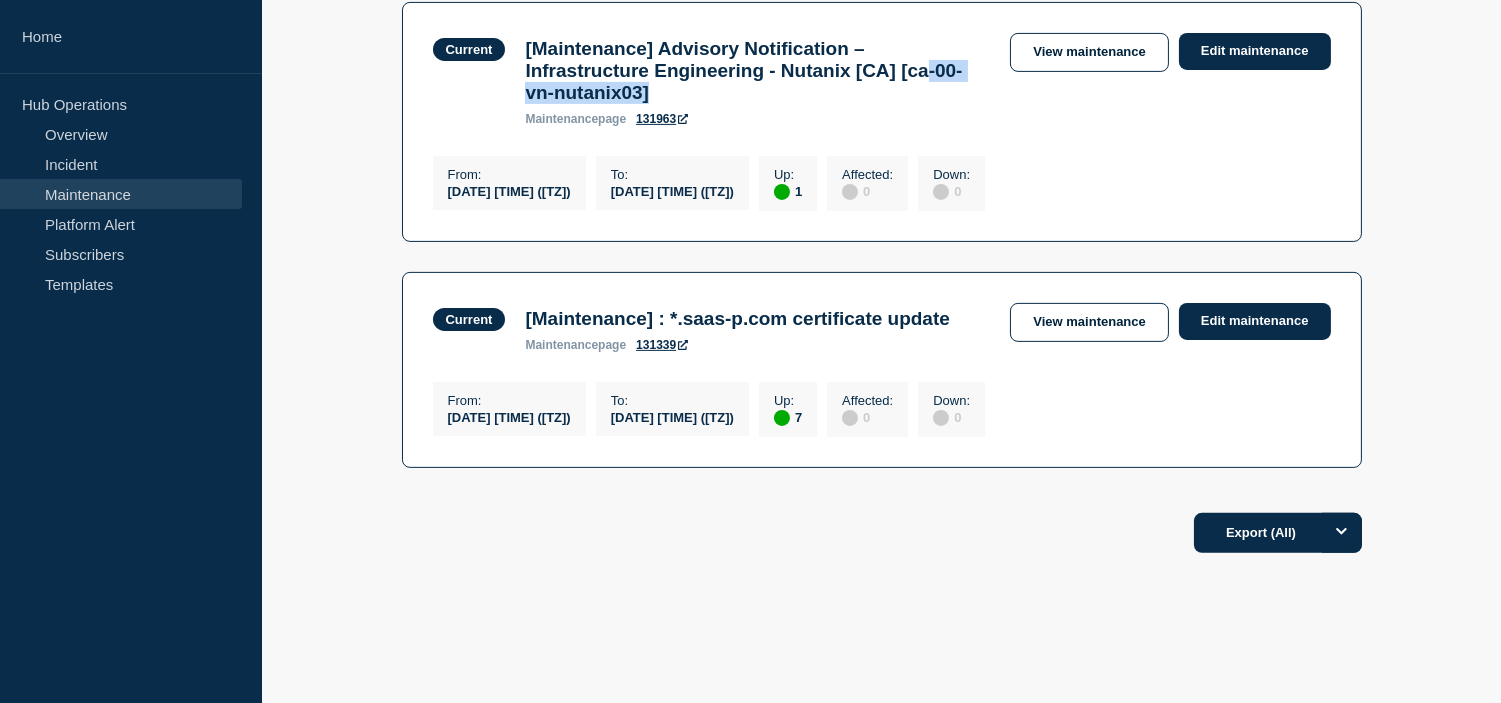 scroll, scrollTop: 1111, scrollLeft: 0, axis: vertical 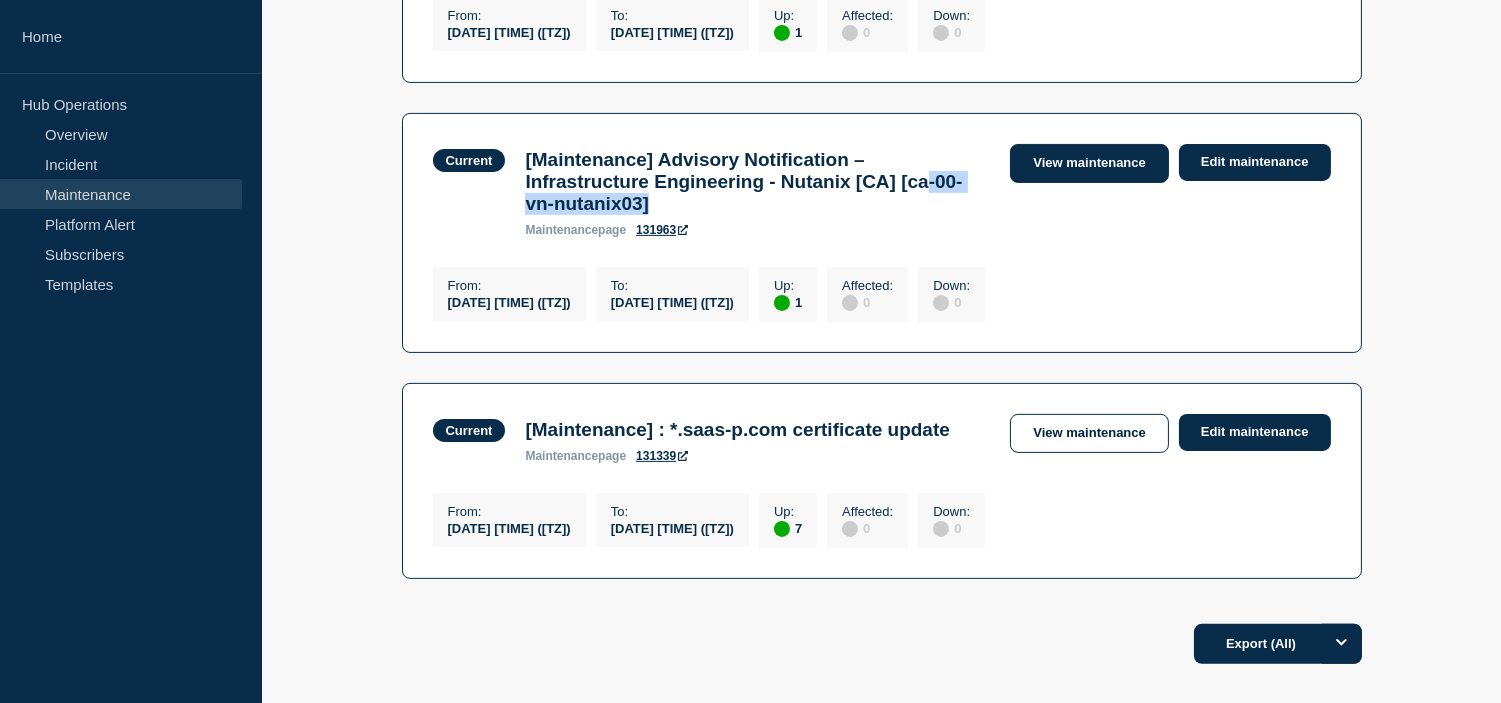 click on "View maintenance" at bounding box center [1089, 163] 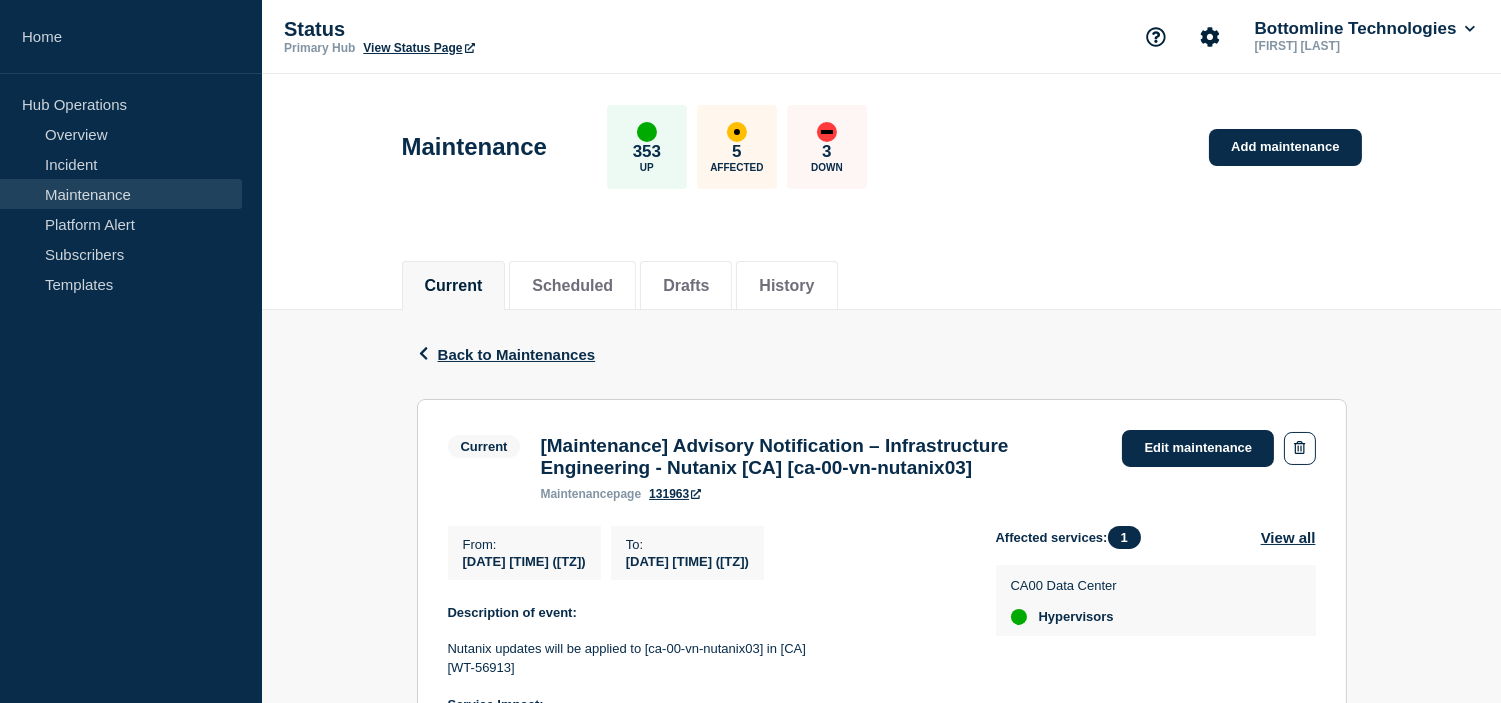 drag, startPoint x: 533, startPoint y: 437, endPoint x: 865, endPoint y: 586, distance: 363.90247 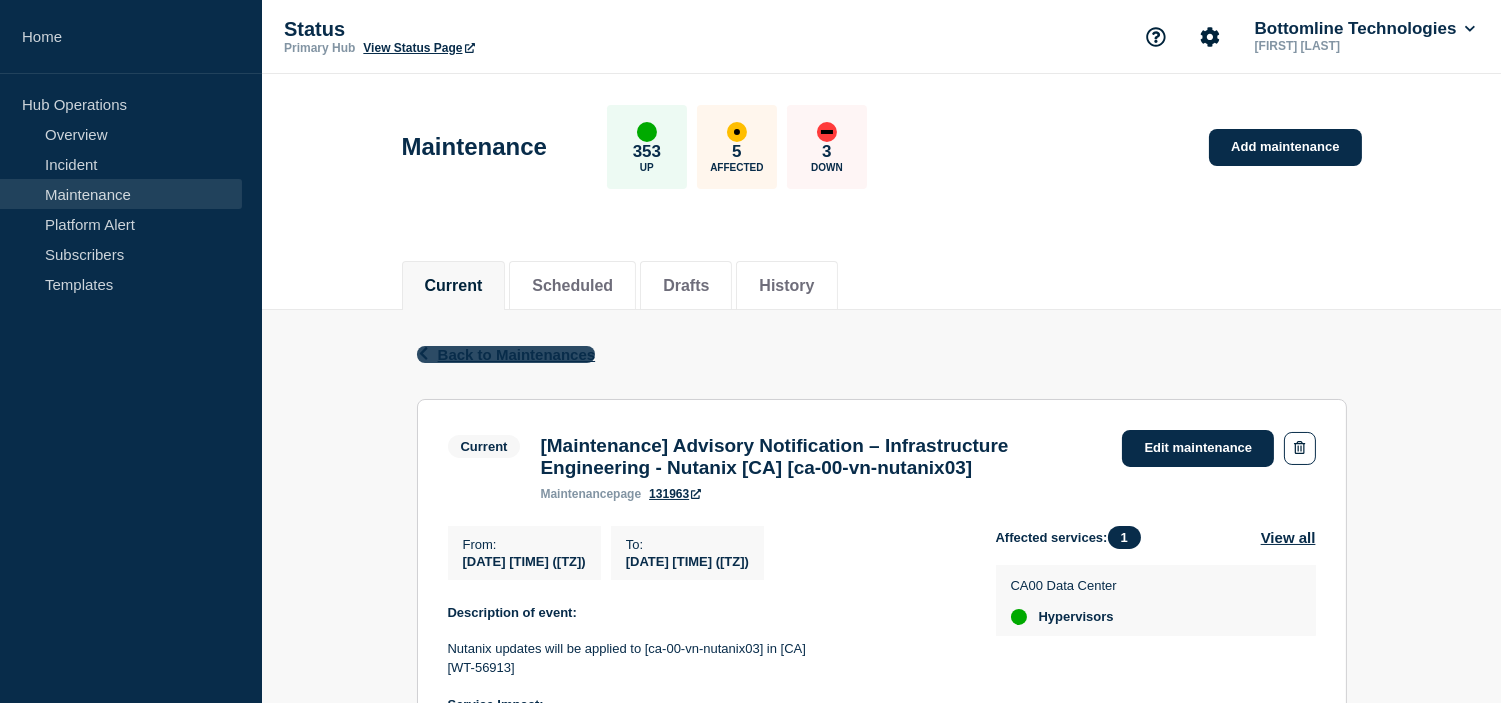click on "Back to Maintenances" 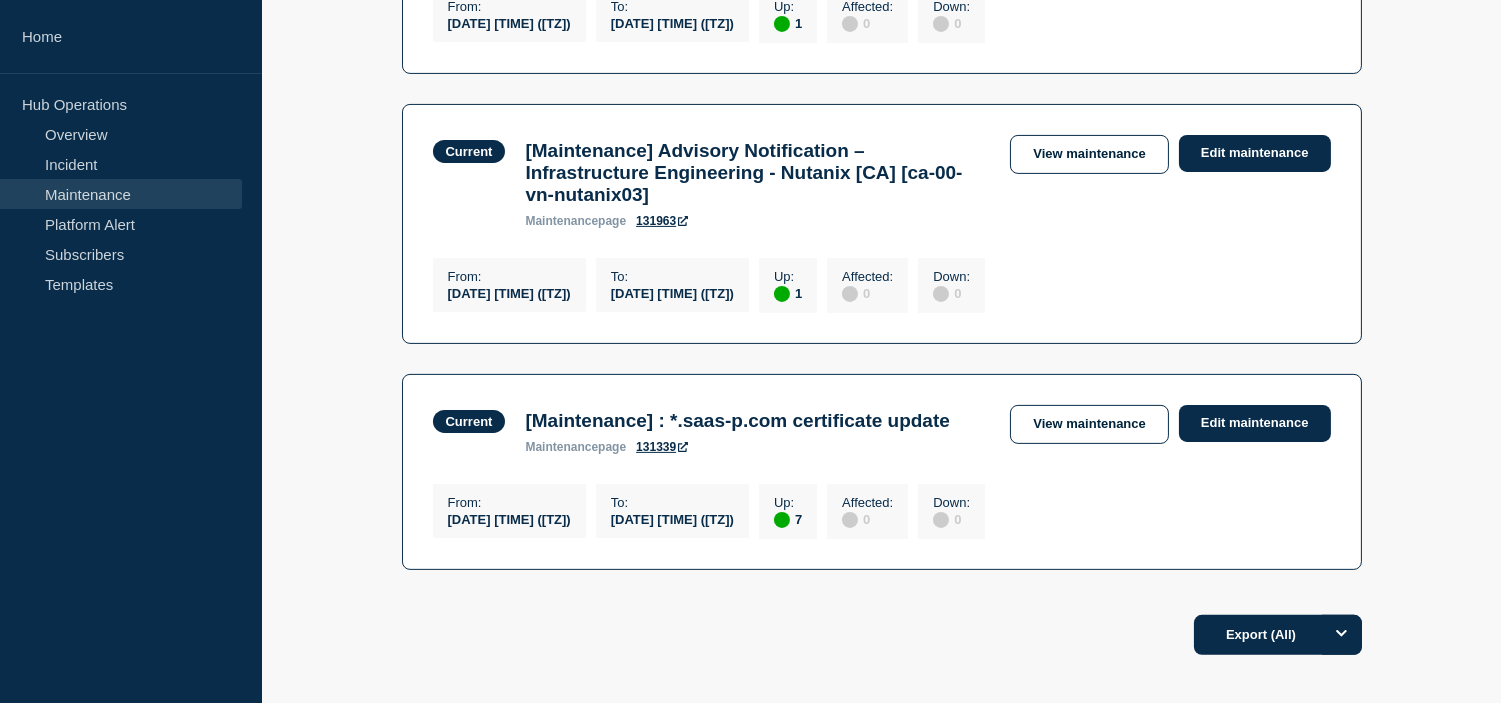 scroll, scrollTop: 1135, scrollLeft: 0, axis: vertical 